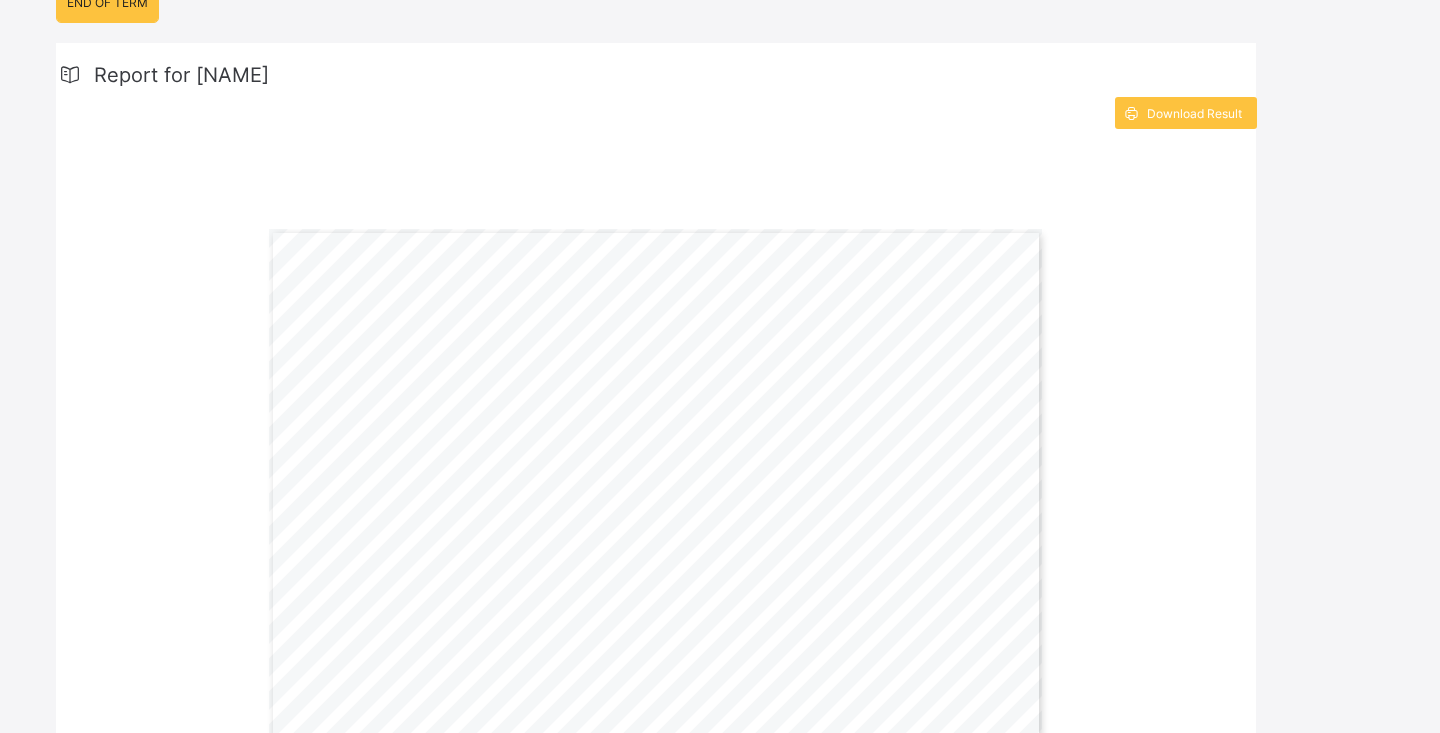 scroll, scrollTop: 0, scrollLeft: 0, axis: both 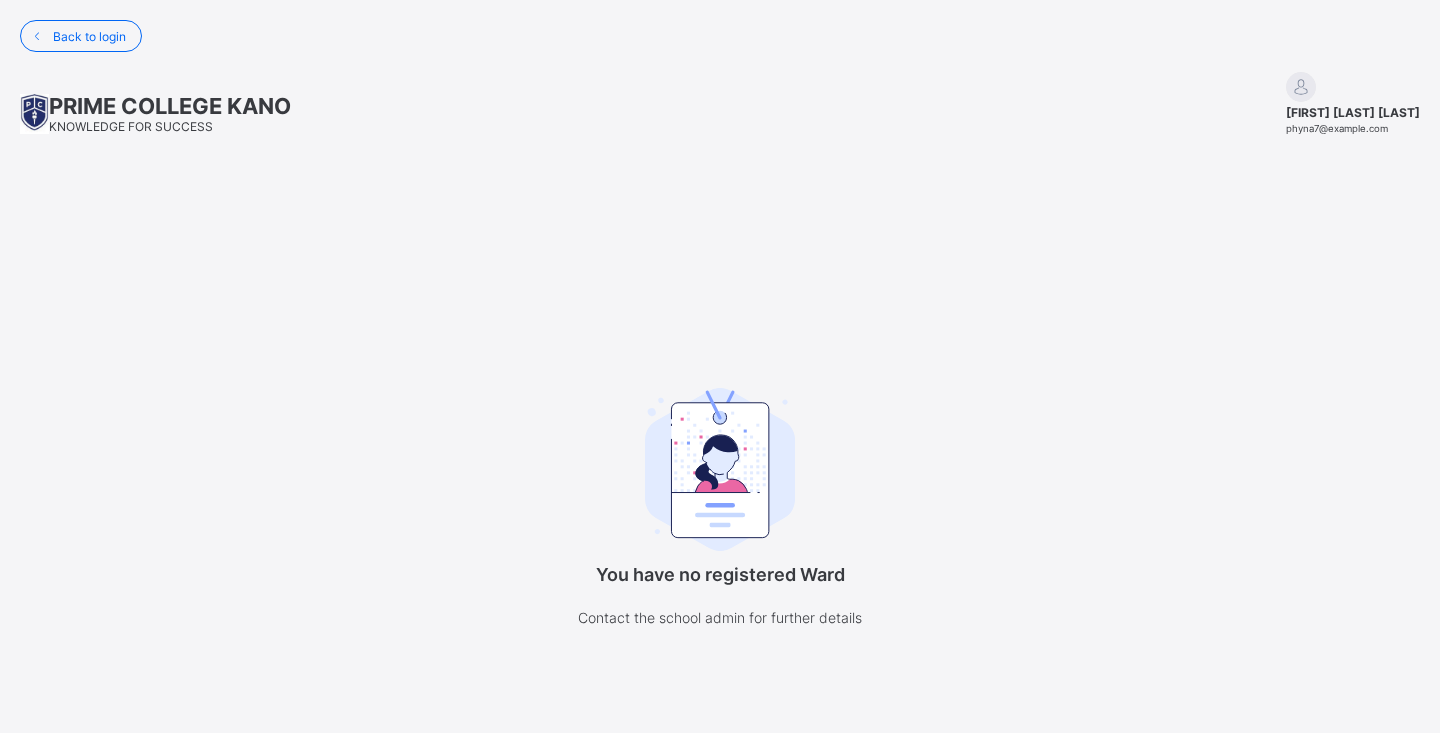 click at bounding box center [720, 470] 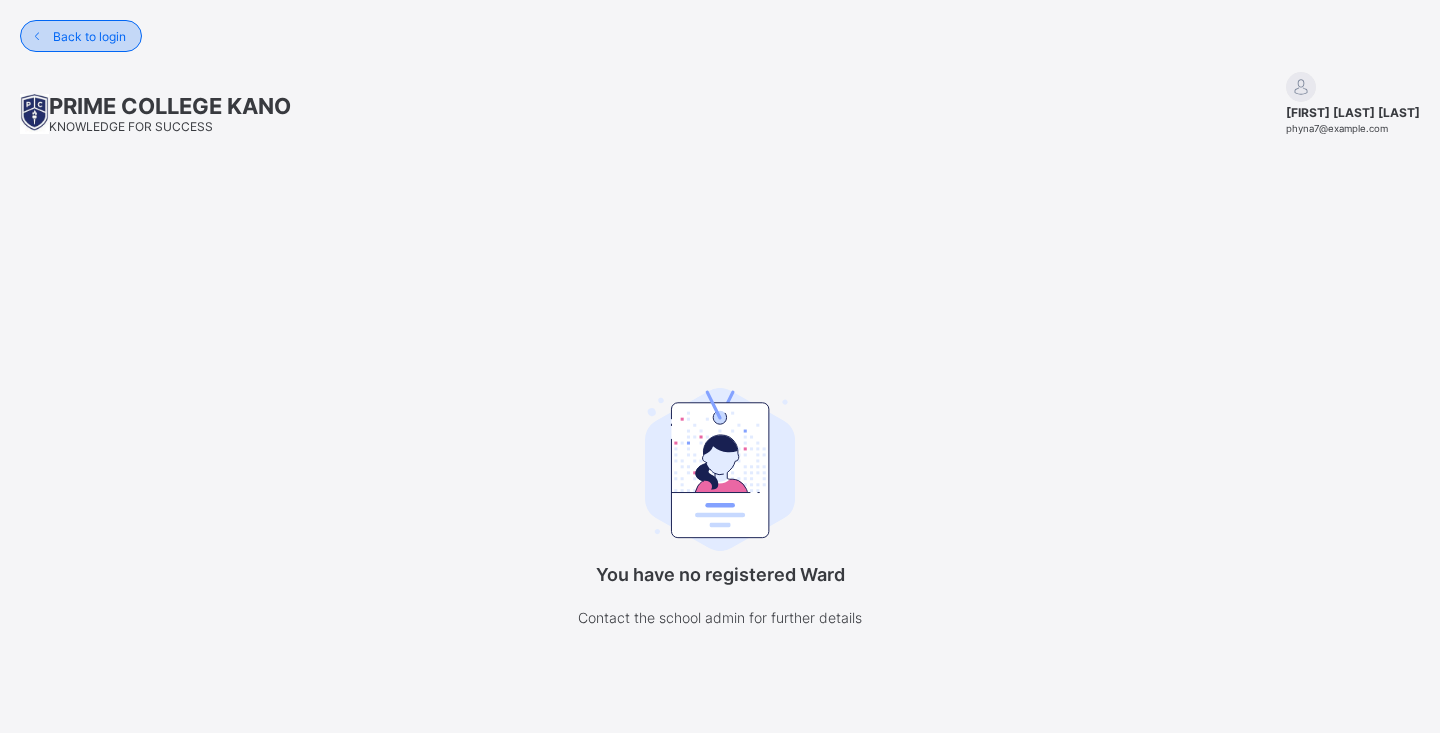 click at bounding box center (37, 36) 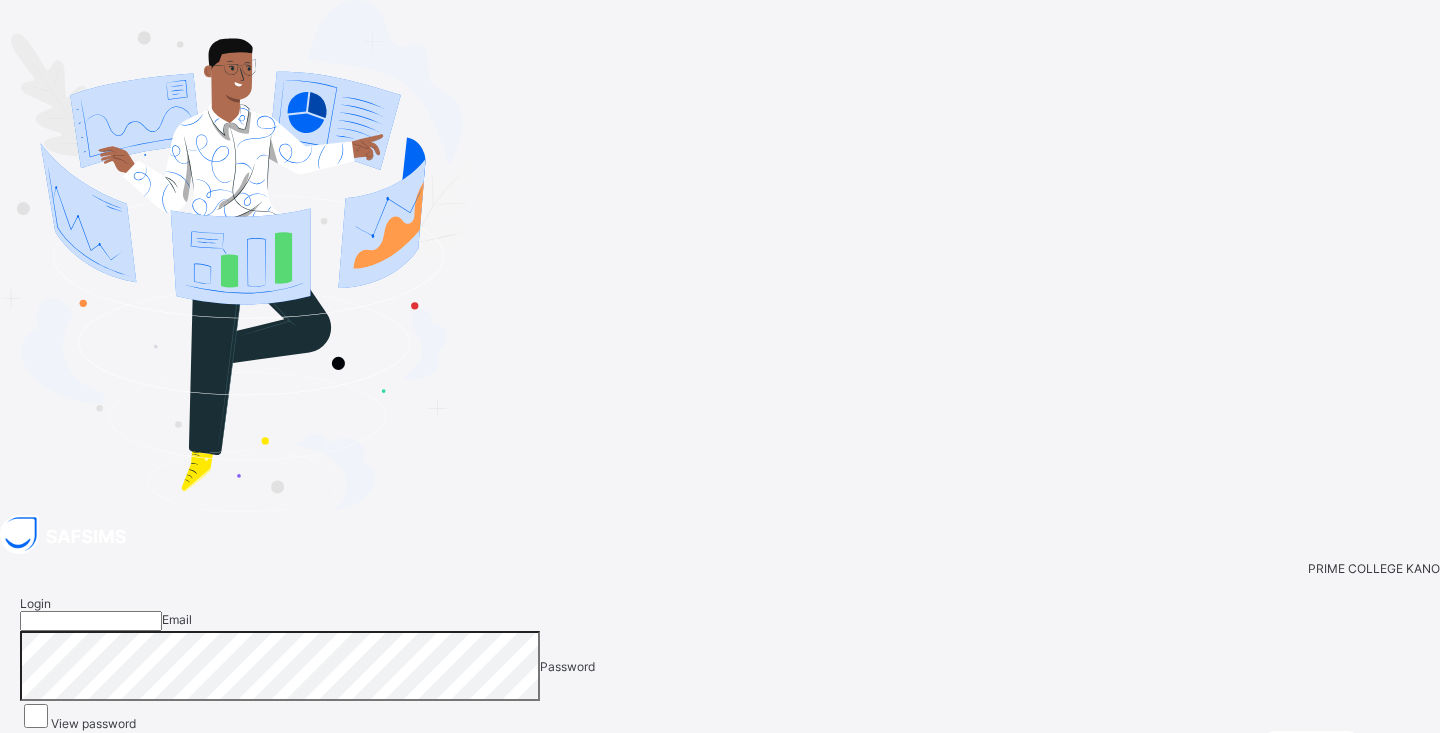 type on "**********" 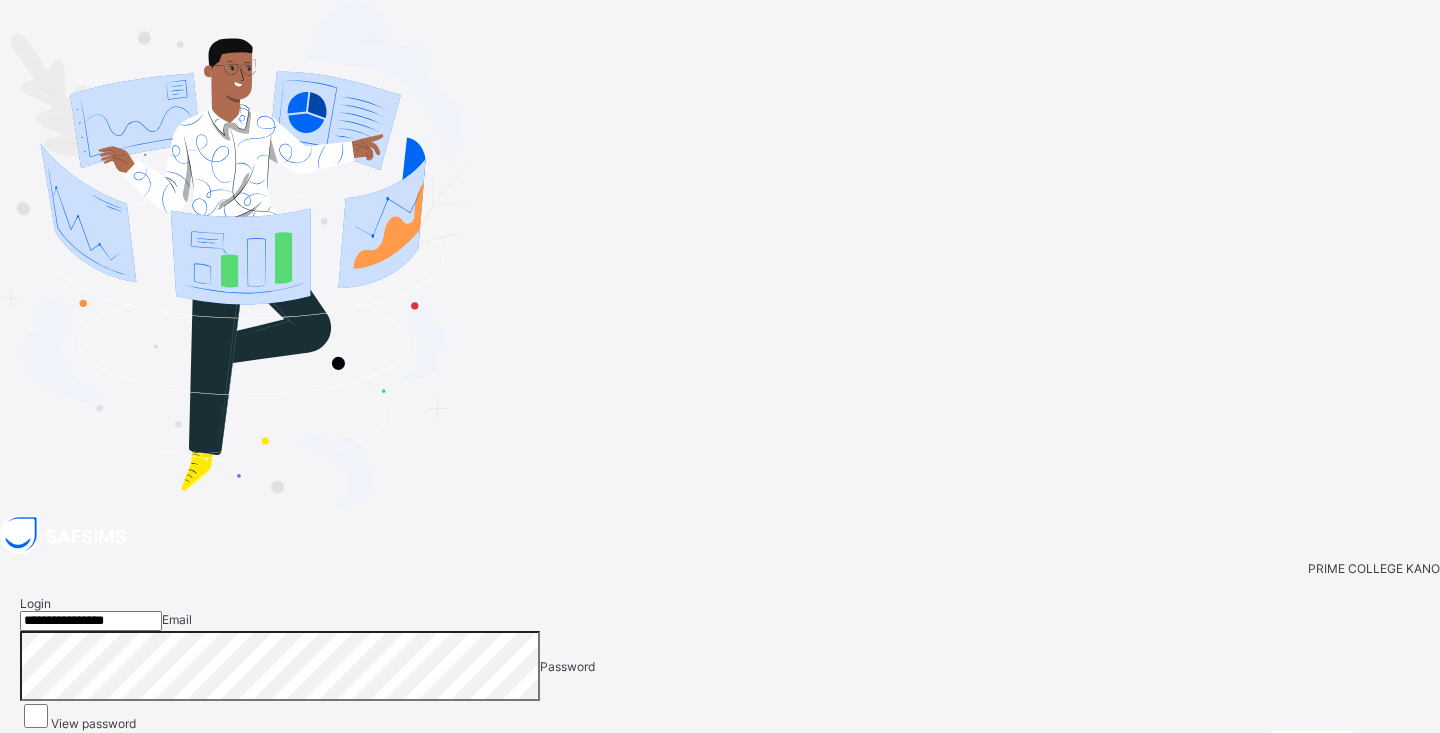 click at bounding box center [1411, 738] 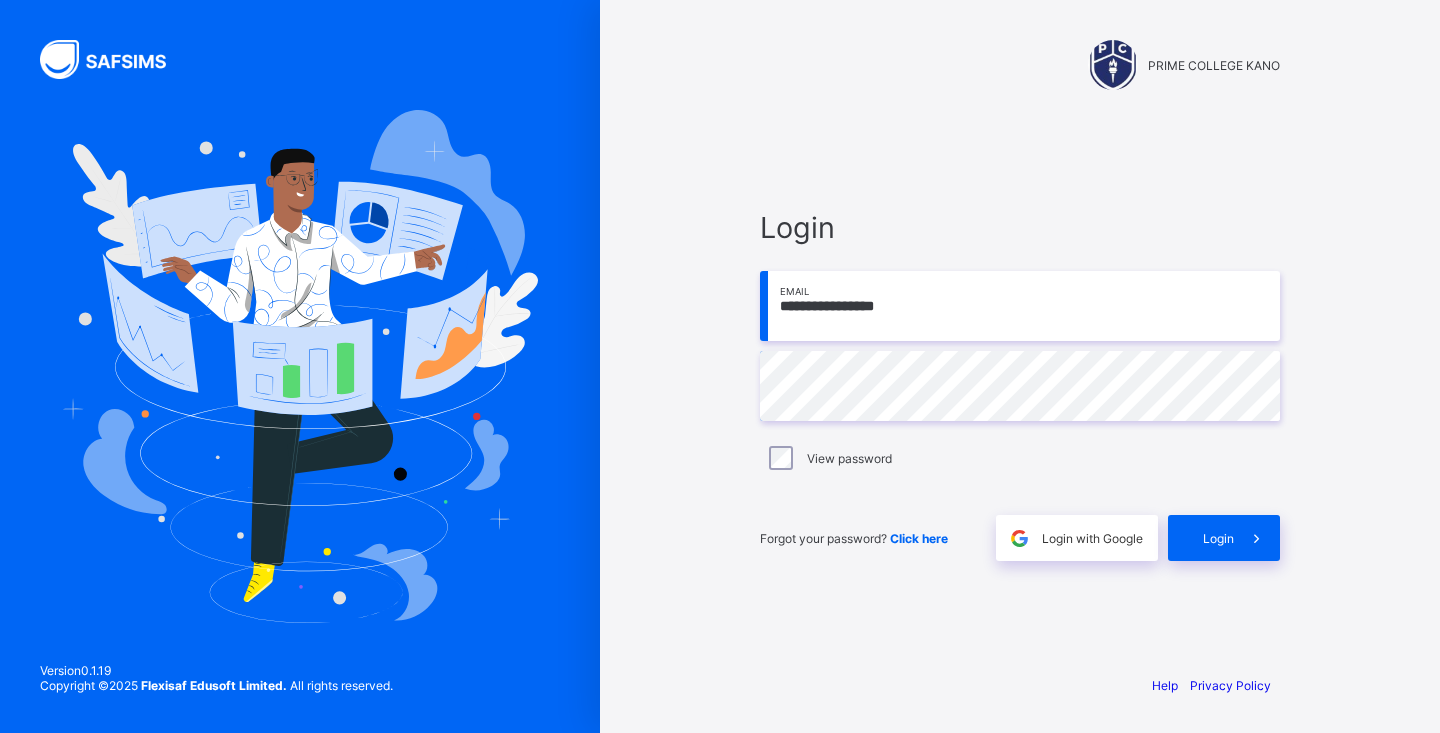 scroll, scrollTop: 0, scrollLeft: 0, axis: both 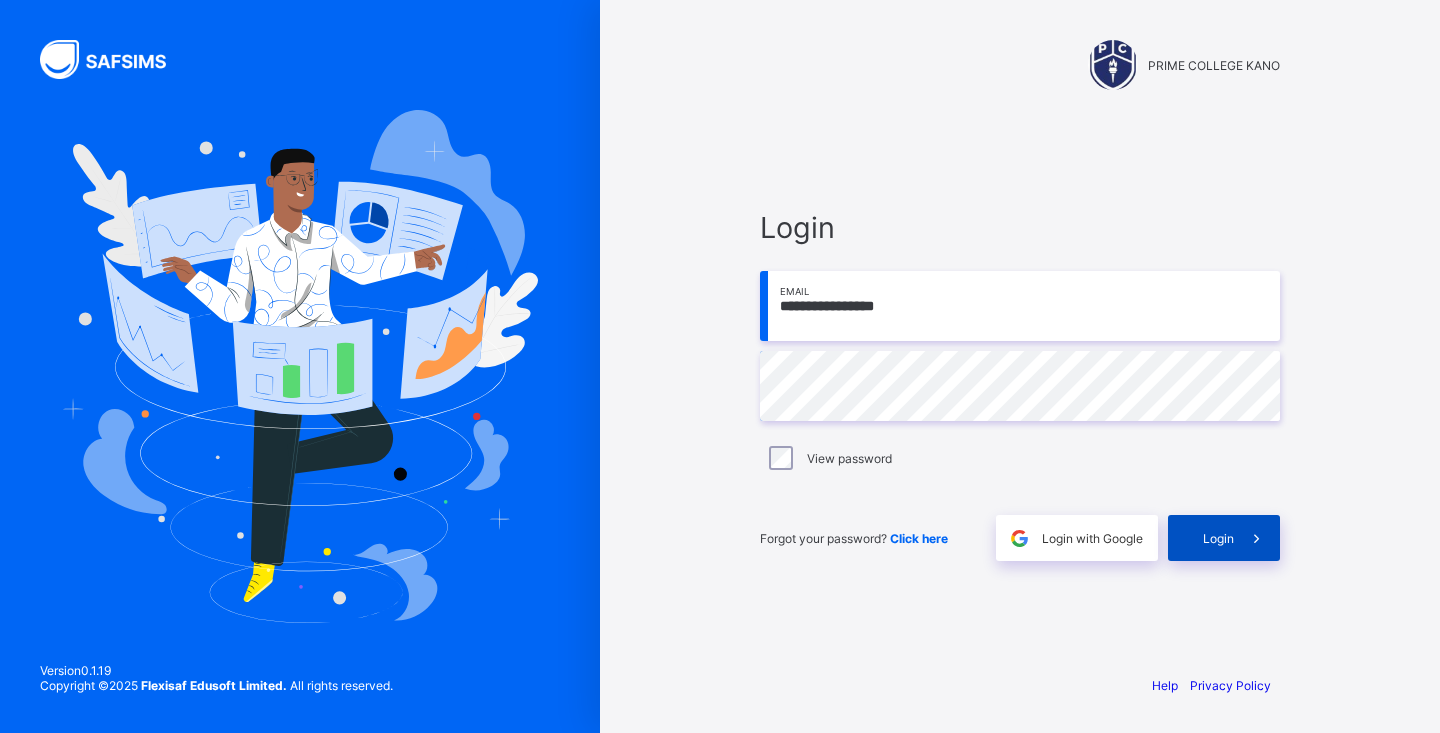 click on "Login" at bounding box center [1224, 538] 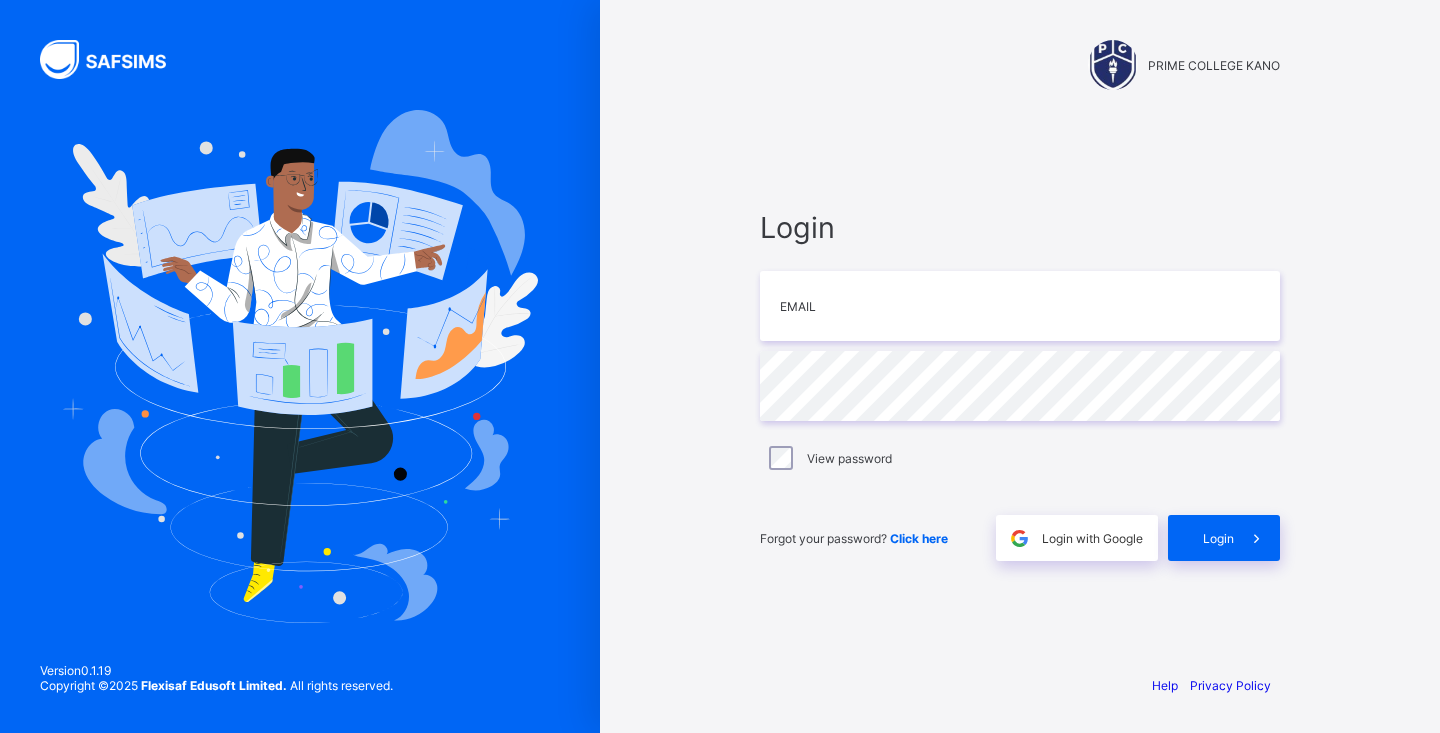 scroll, scrollTop: 0, scrollLeft: 0, axis: both 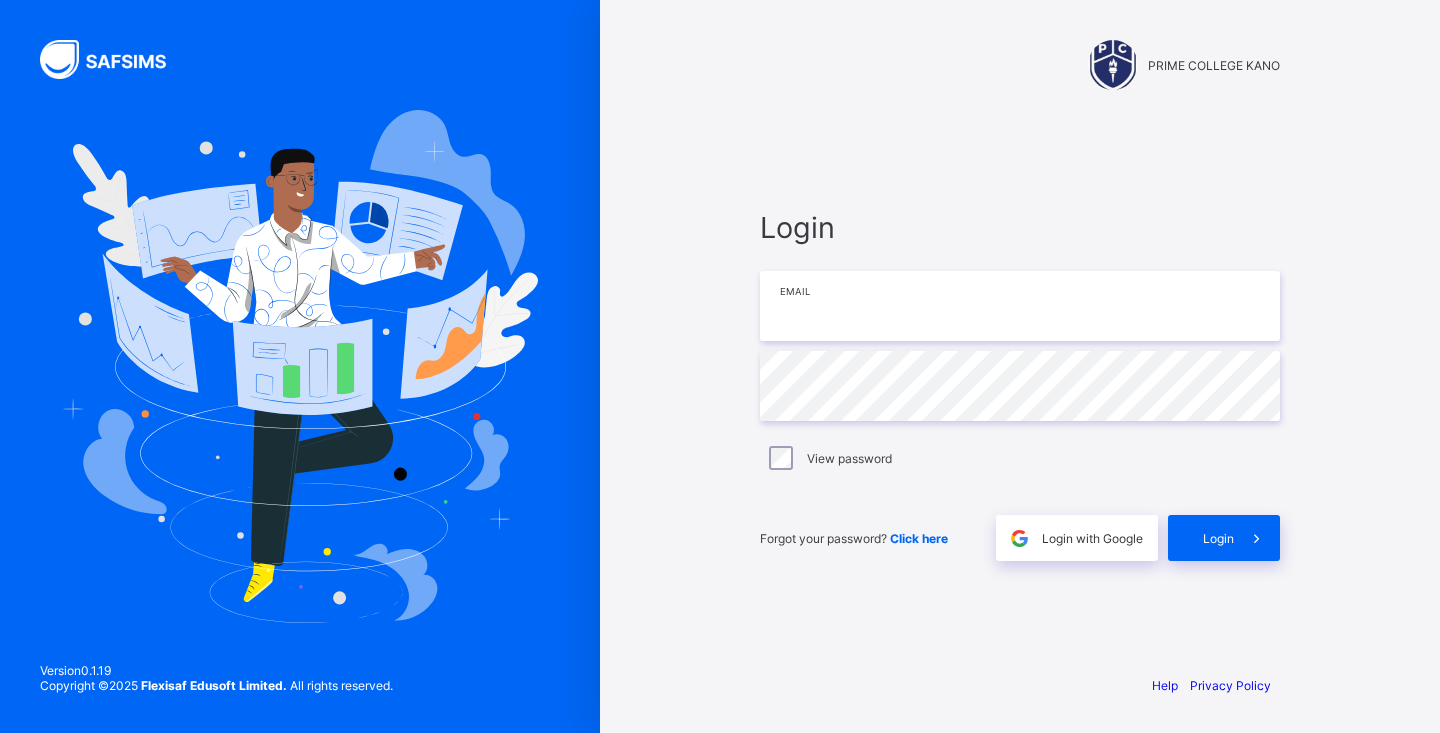 type on "**********" 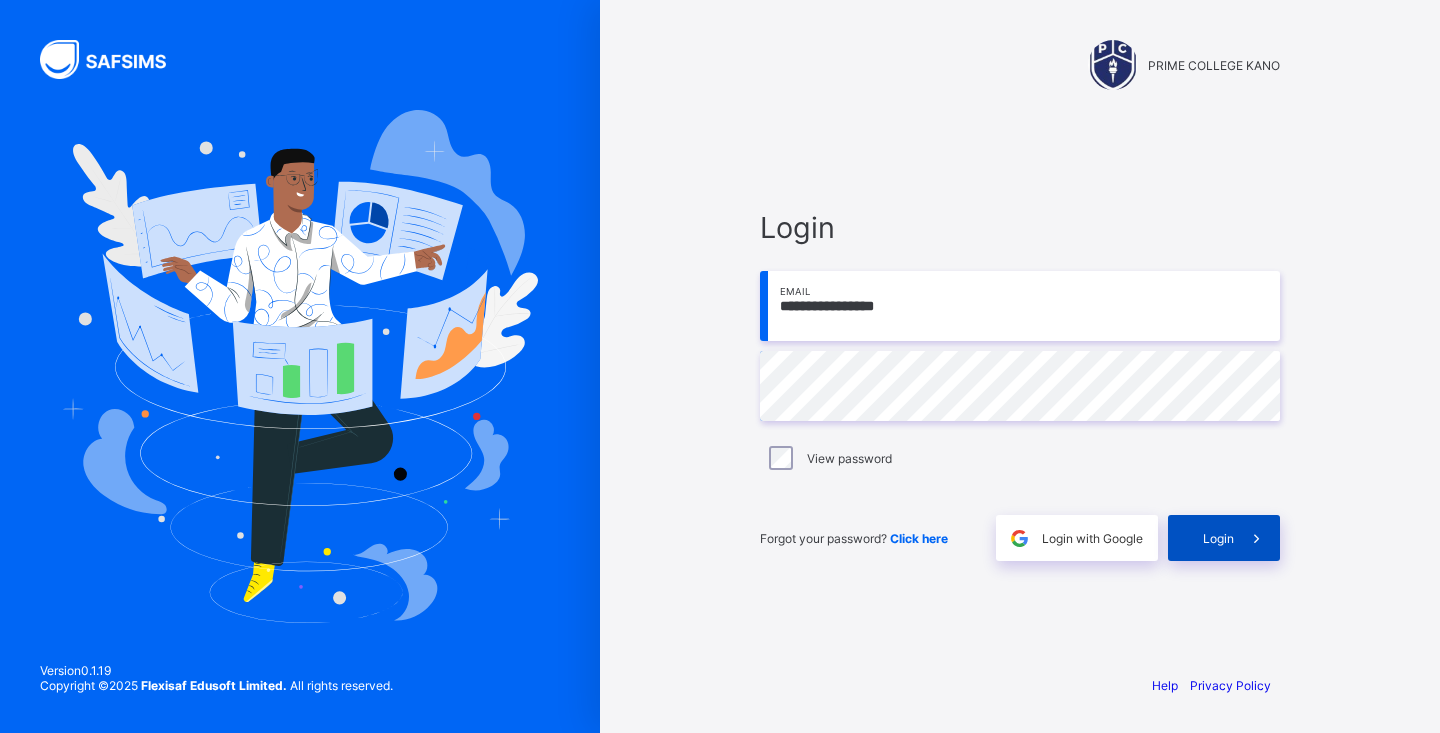 click on "Login" at bounding box center [1218, 538] 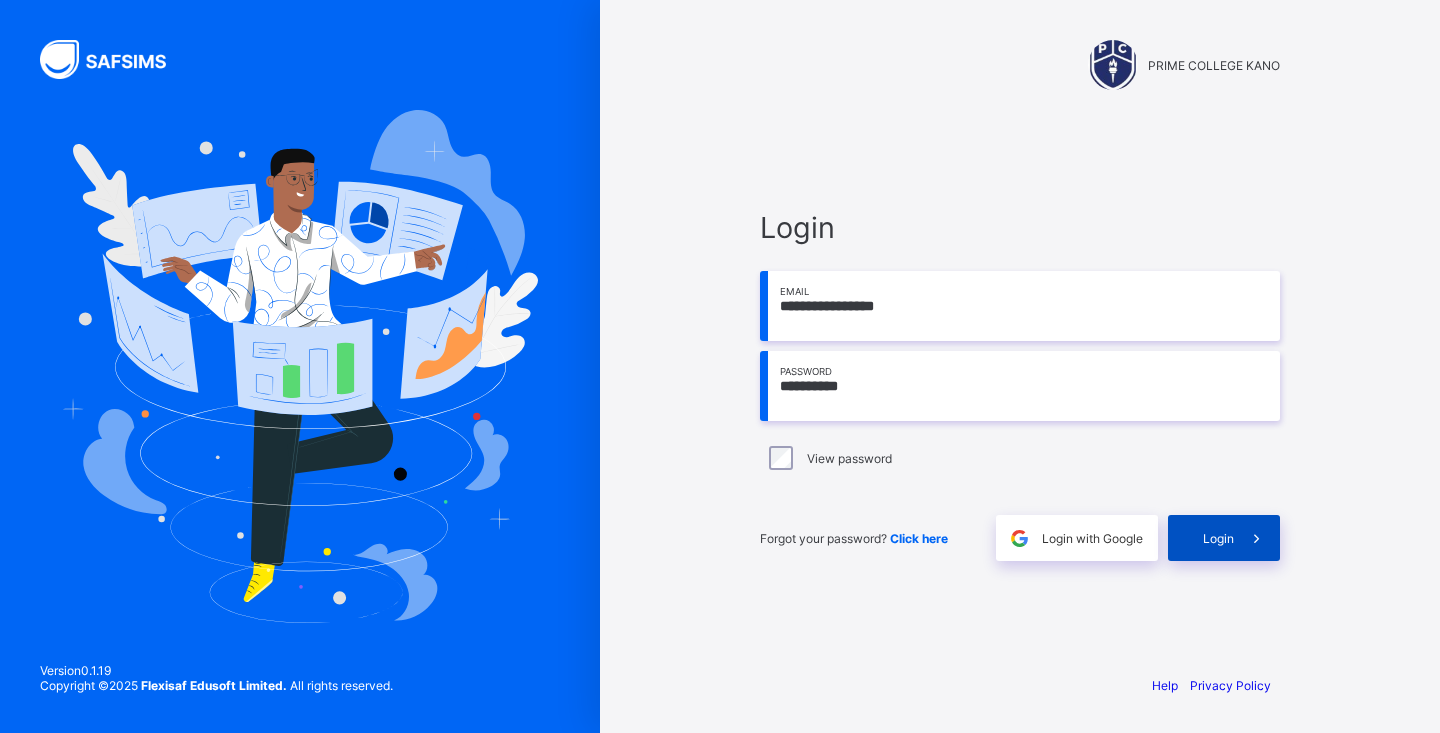 scroll, scrollTop: 0, scrollLeft: 0, axis: both 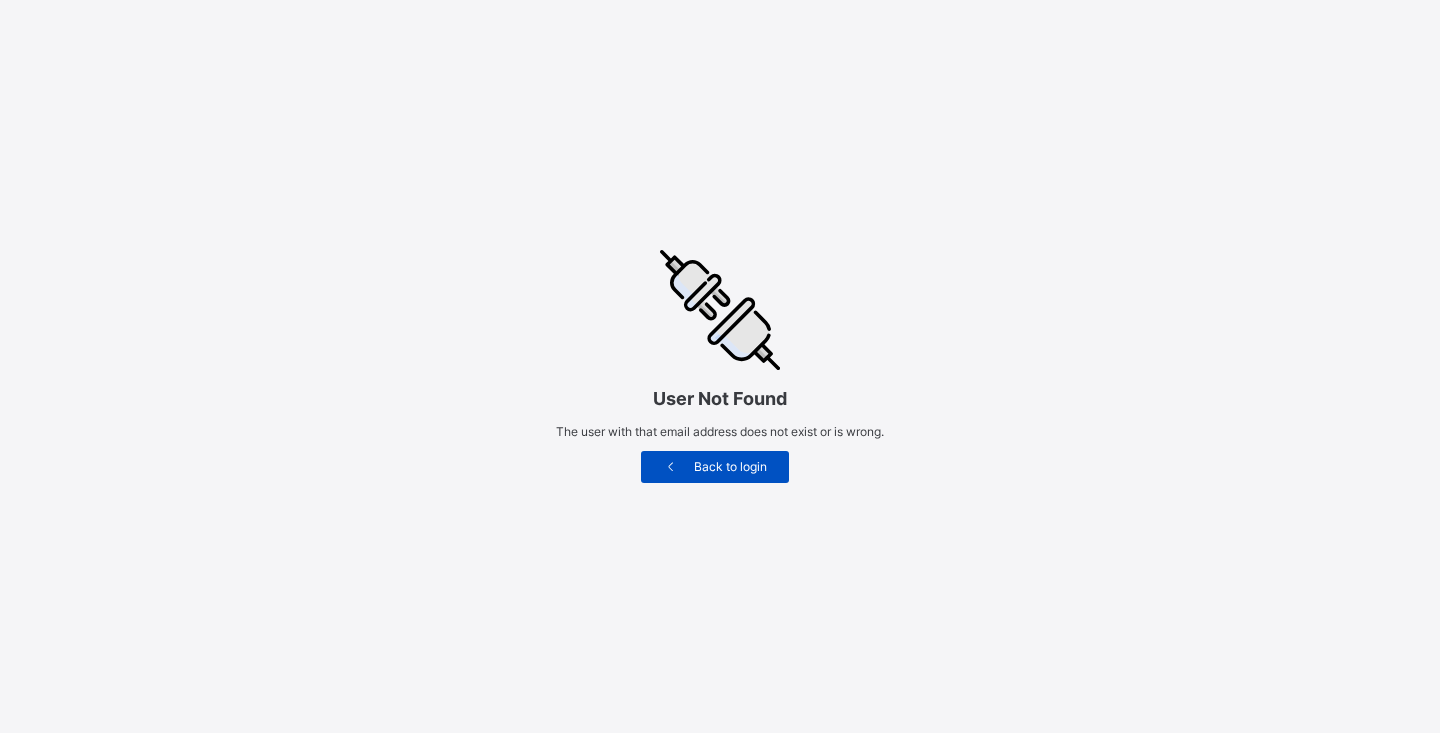 click at bounding box center [671, 466] 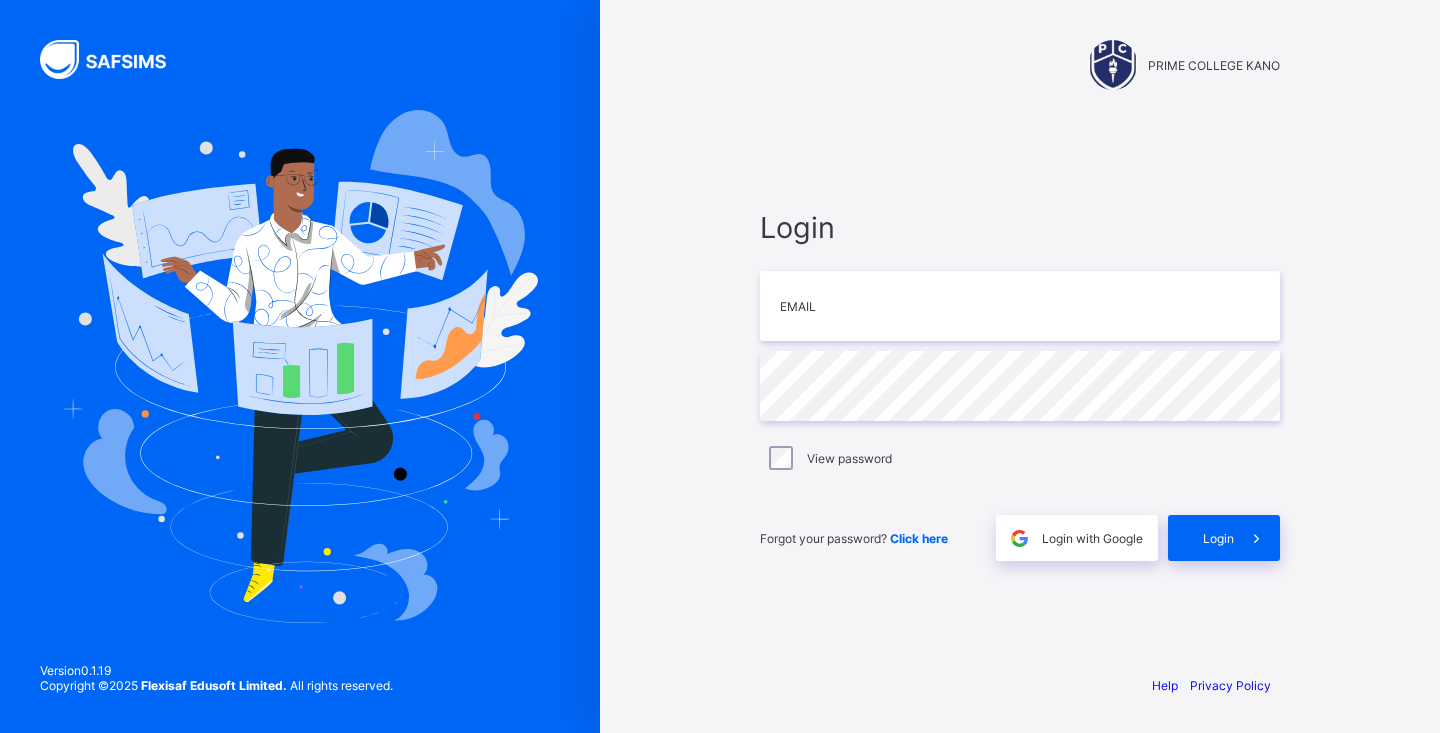 scroll, scrollTop: 0, scrollLeft: 0, axis: both 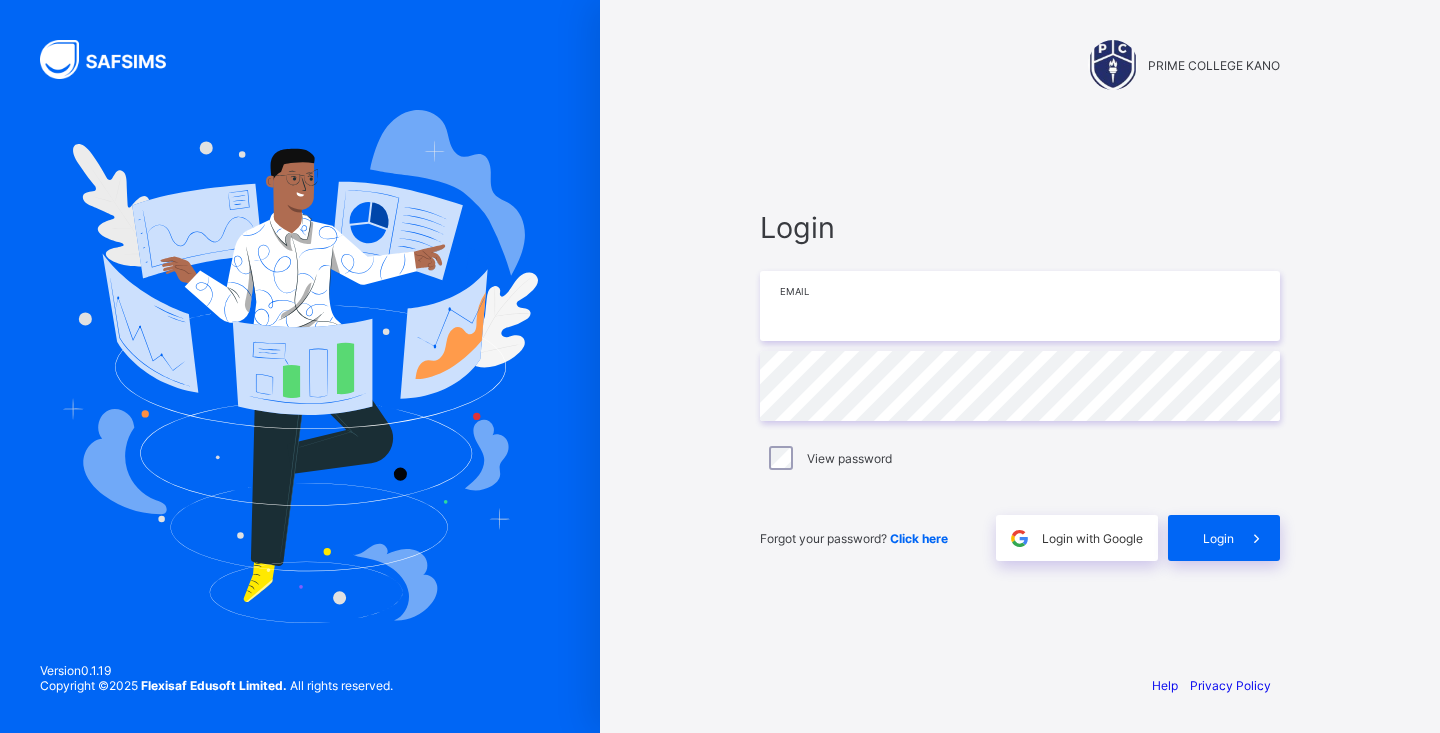 type on "**********" 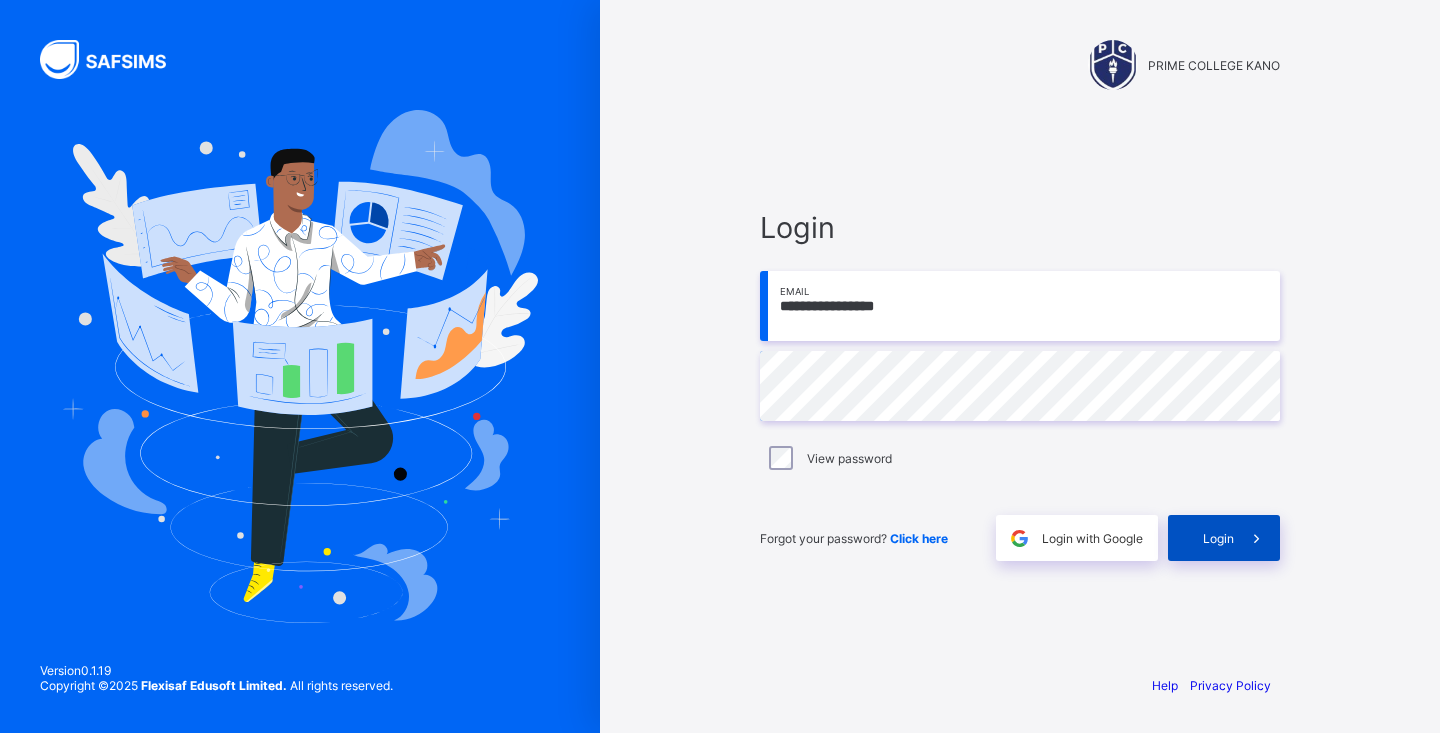 click on "Login" at bounding box center [1218, 538] 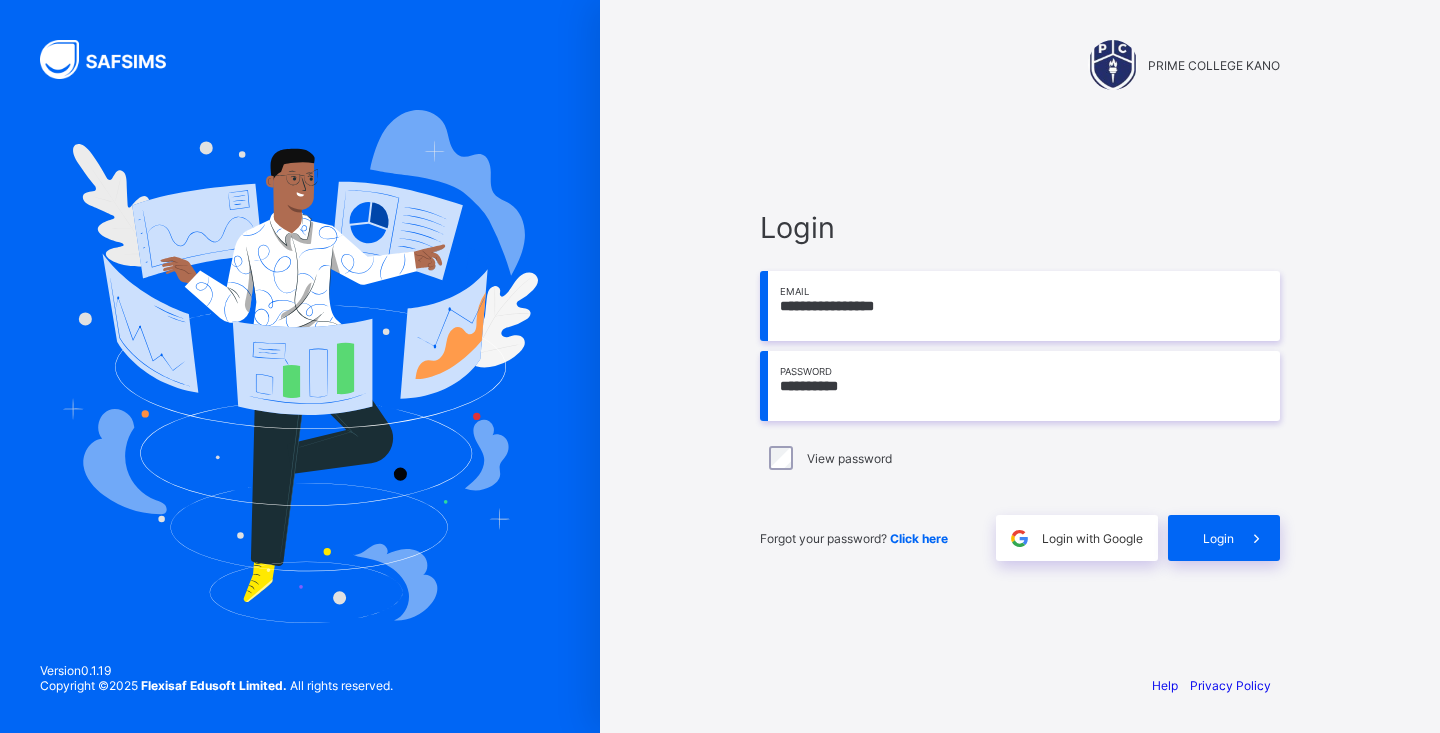 scroll, scrollTop: 0, scrollLeft: 0, axis: both 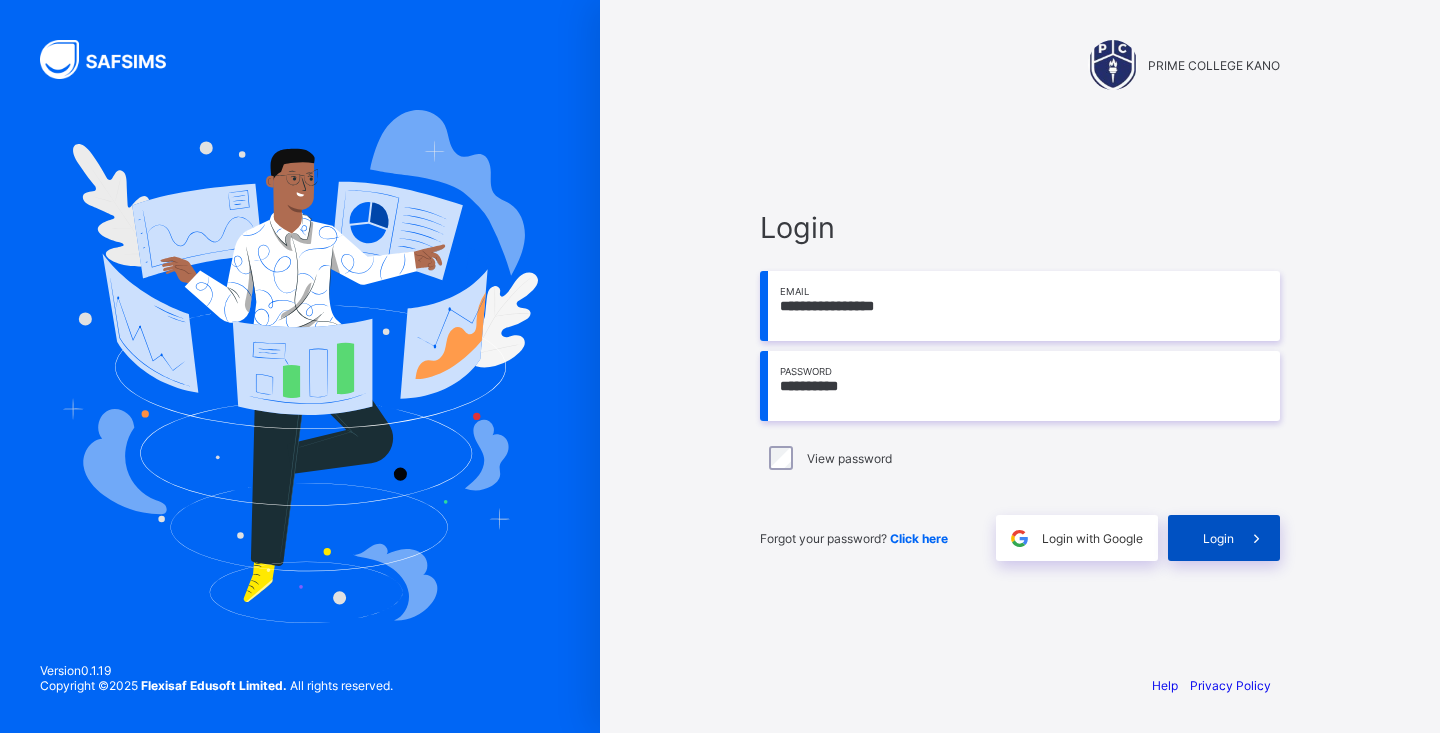type on "**********" 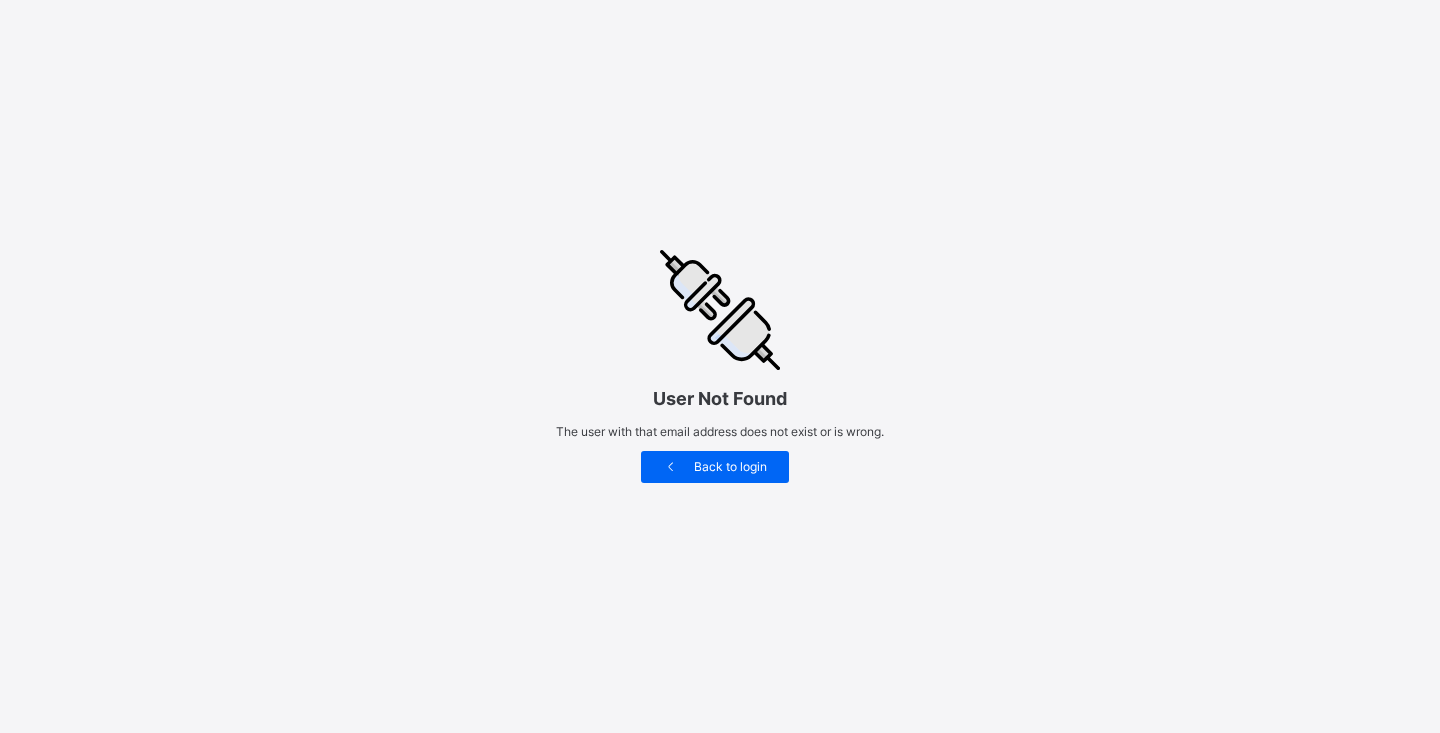 scroll, scrollTop: 0, scrollLeft: 0, axis: both 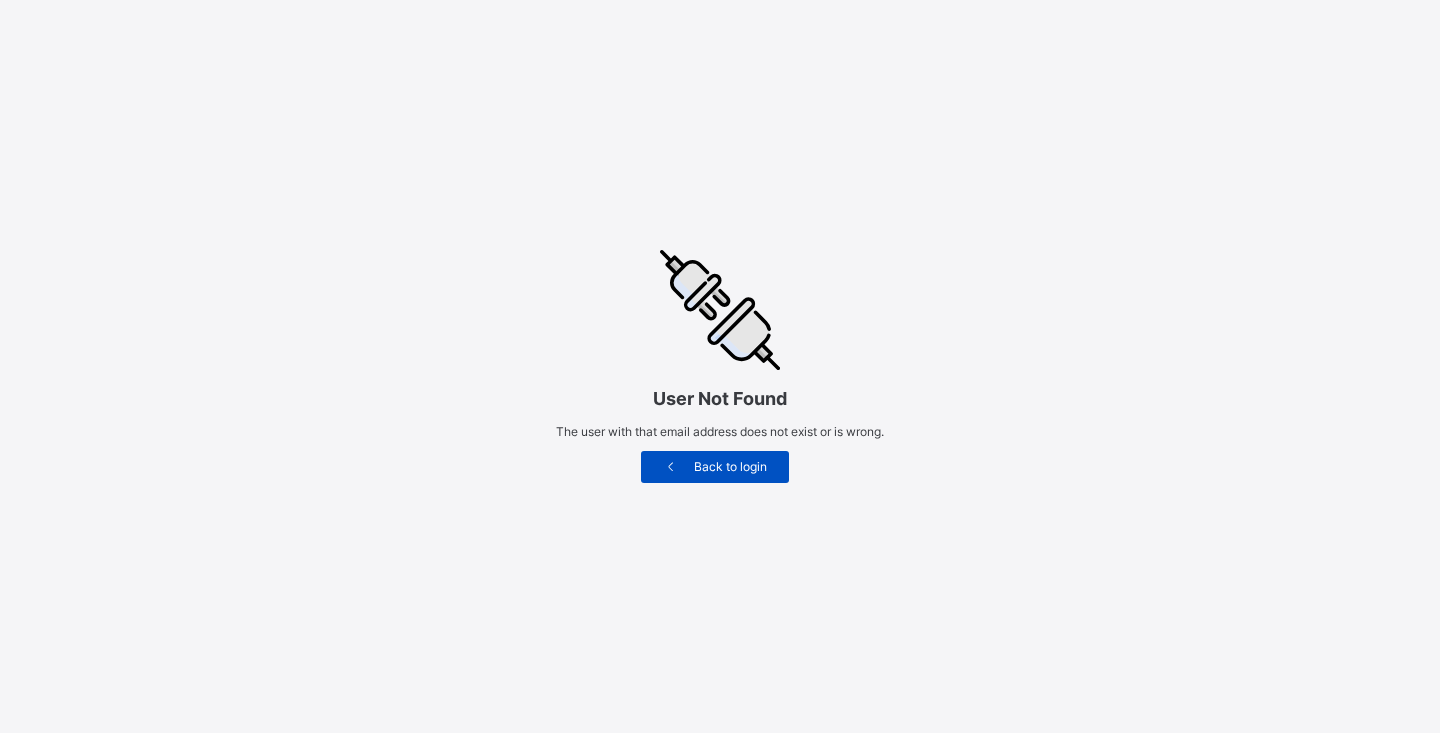 click on "Back to login" at bounding box center [730, 466] 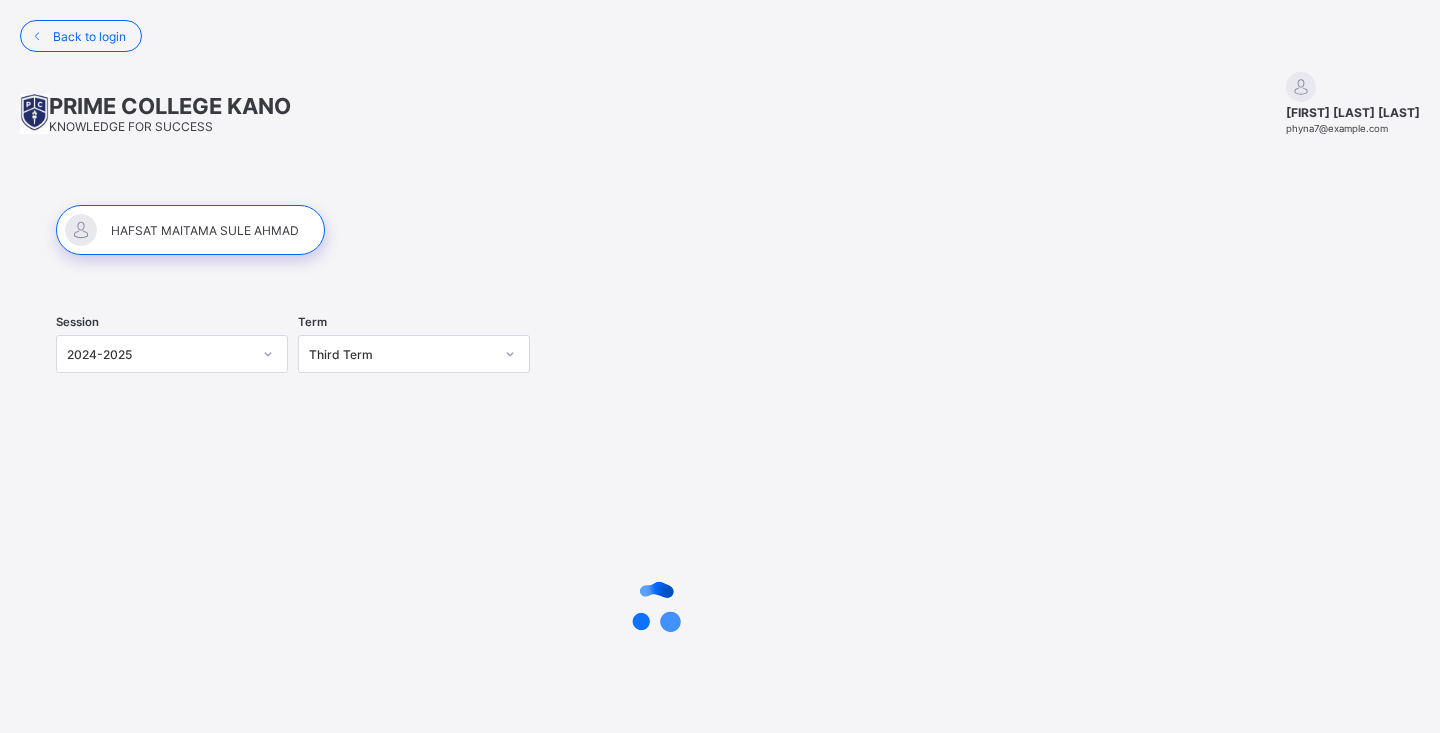 scroll, scrollTop: 0, scrollLeft: 0, axis: both 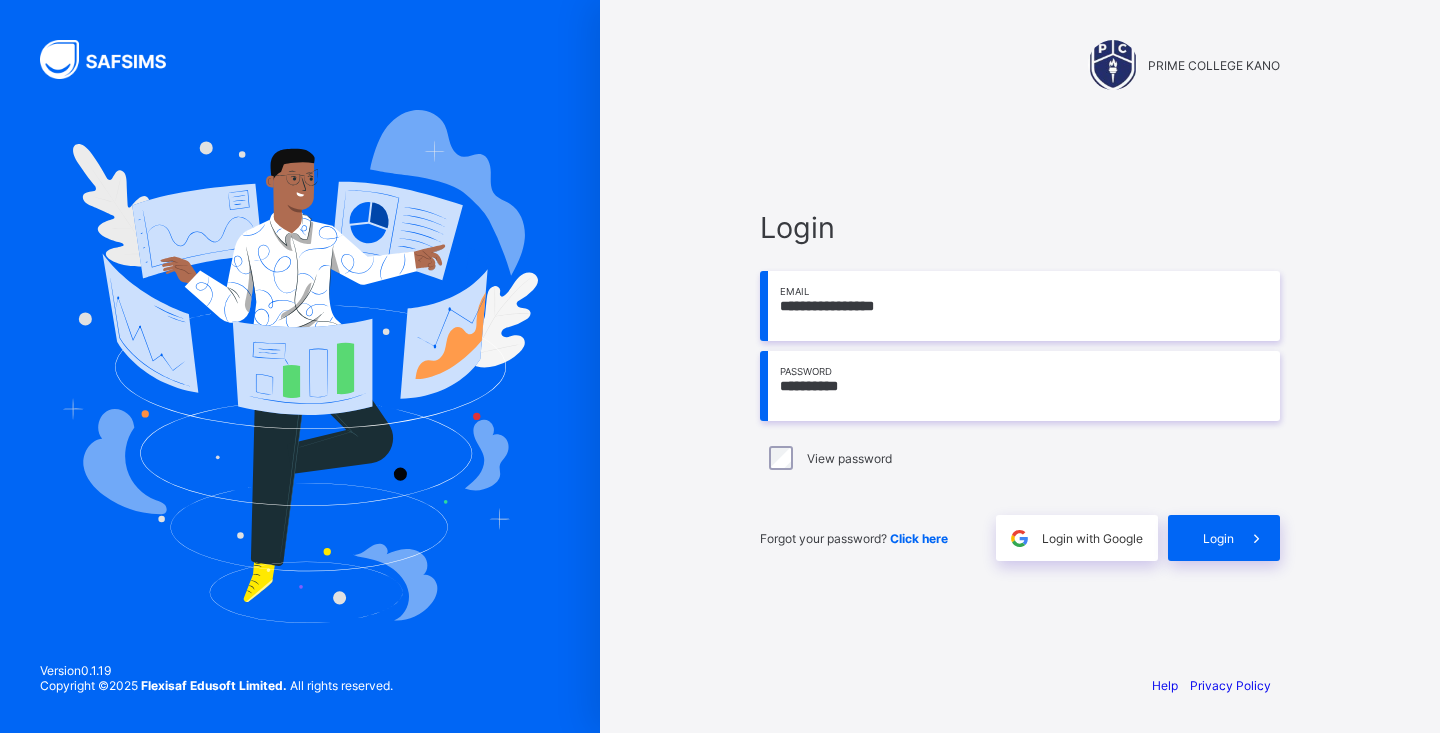 click on "**********" at bounding box center [1020, 386] 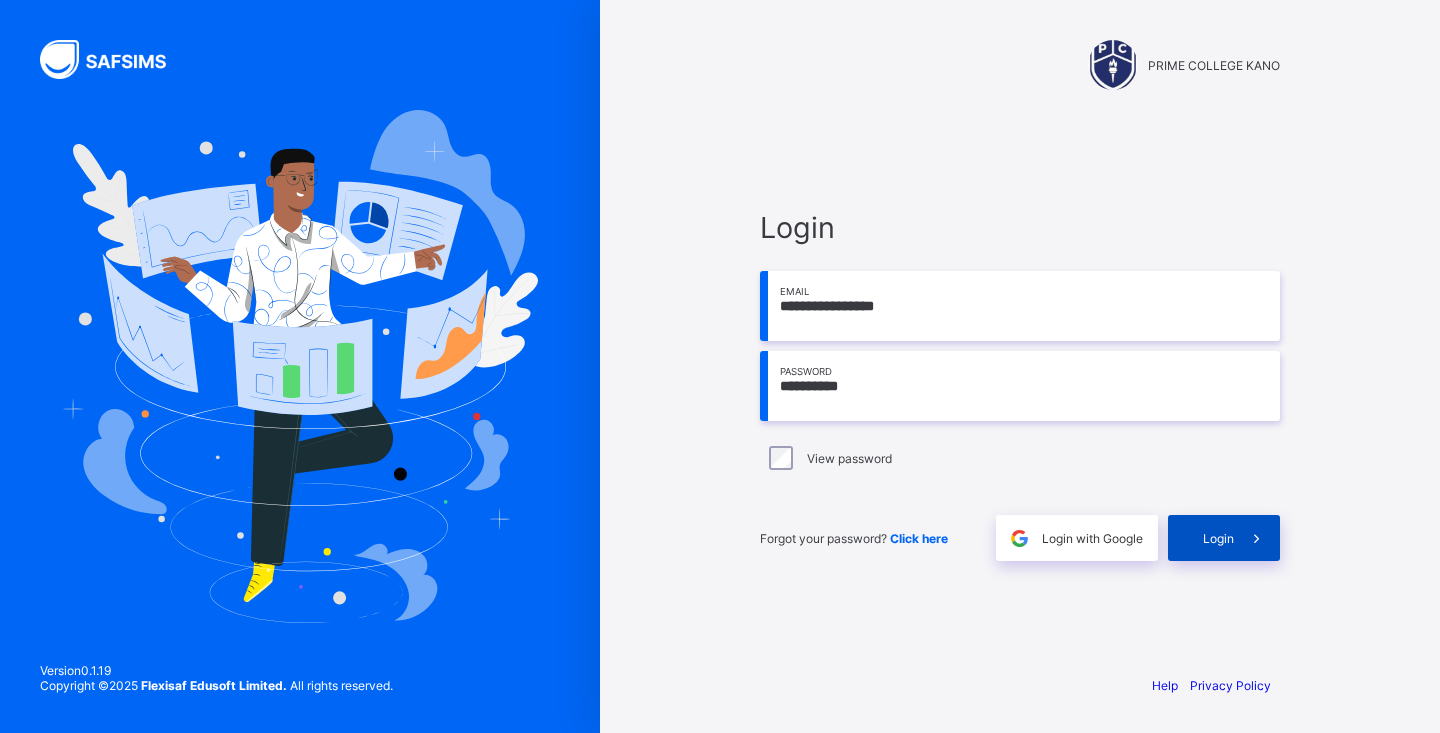 type on "**********" 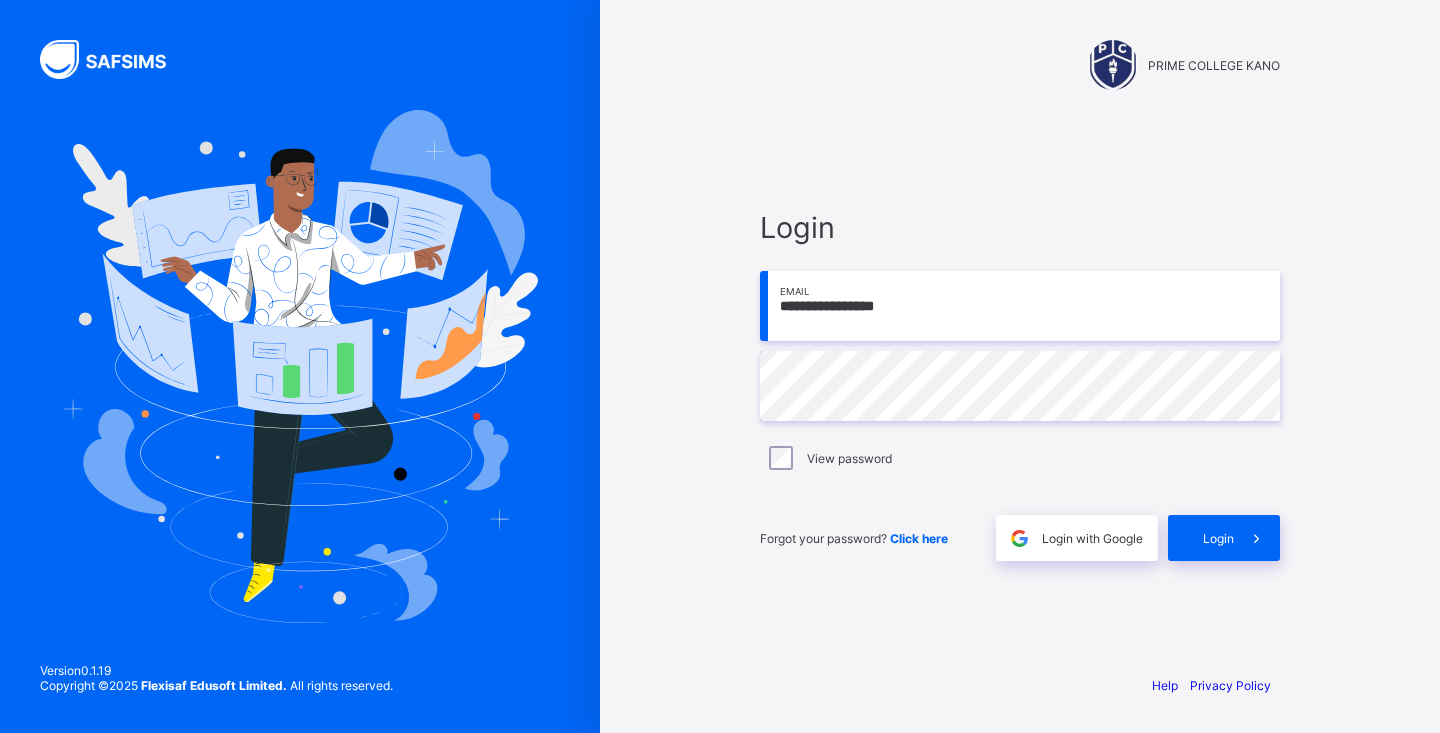 scroll, scrollTop: 0, scrollLeft: 0, axis: both 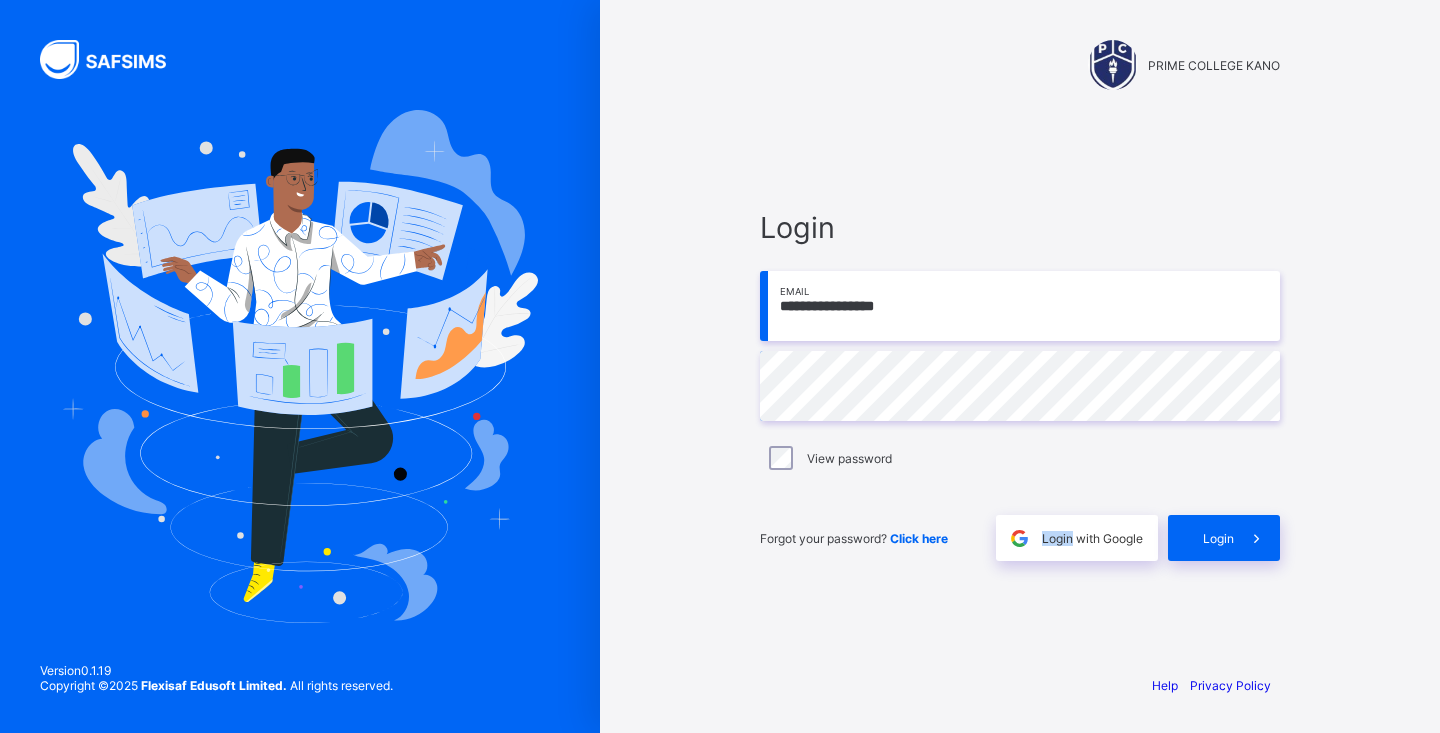 click at bounding box center (1019, 538) 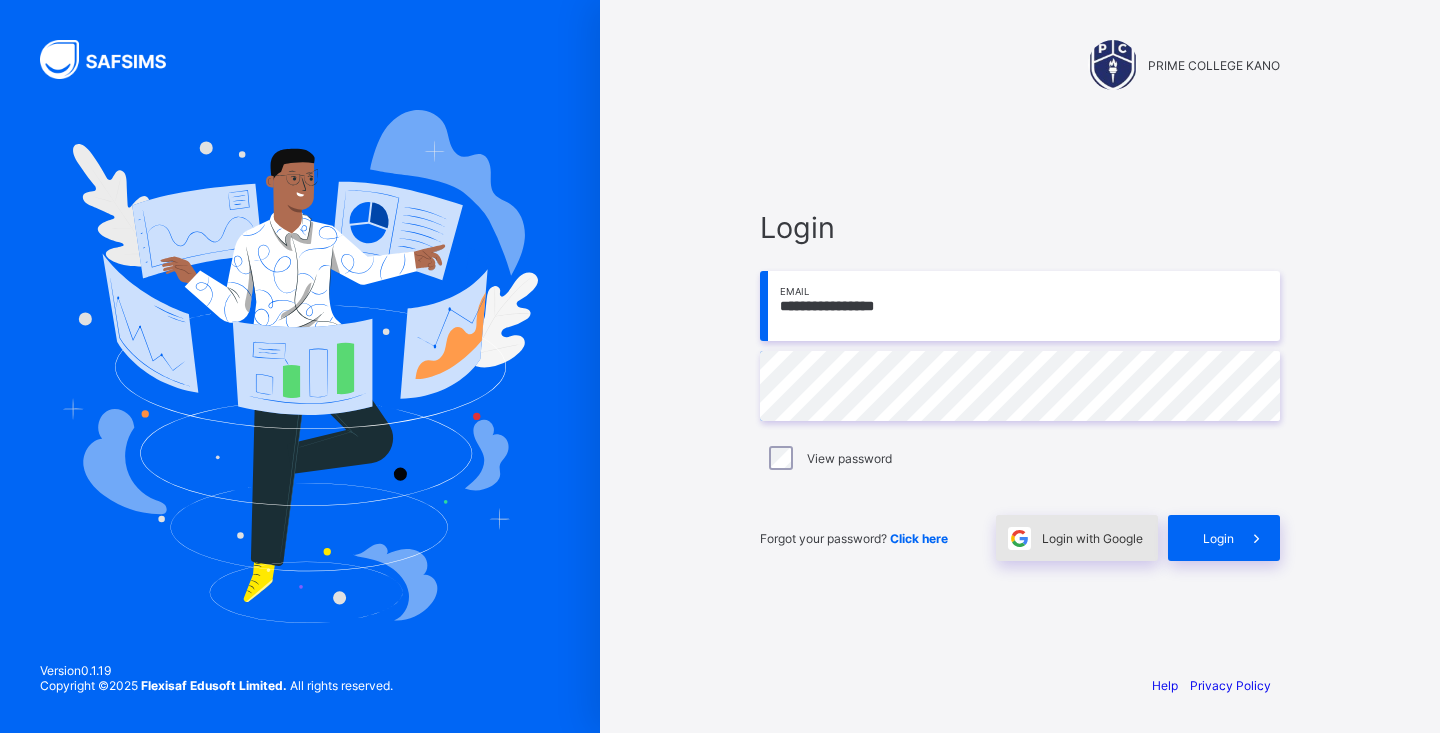 click on "Login with Google" at bounding box center (1092, 538) 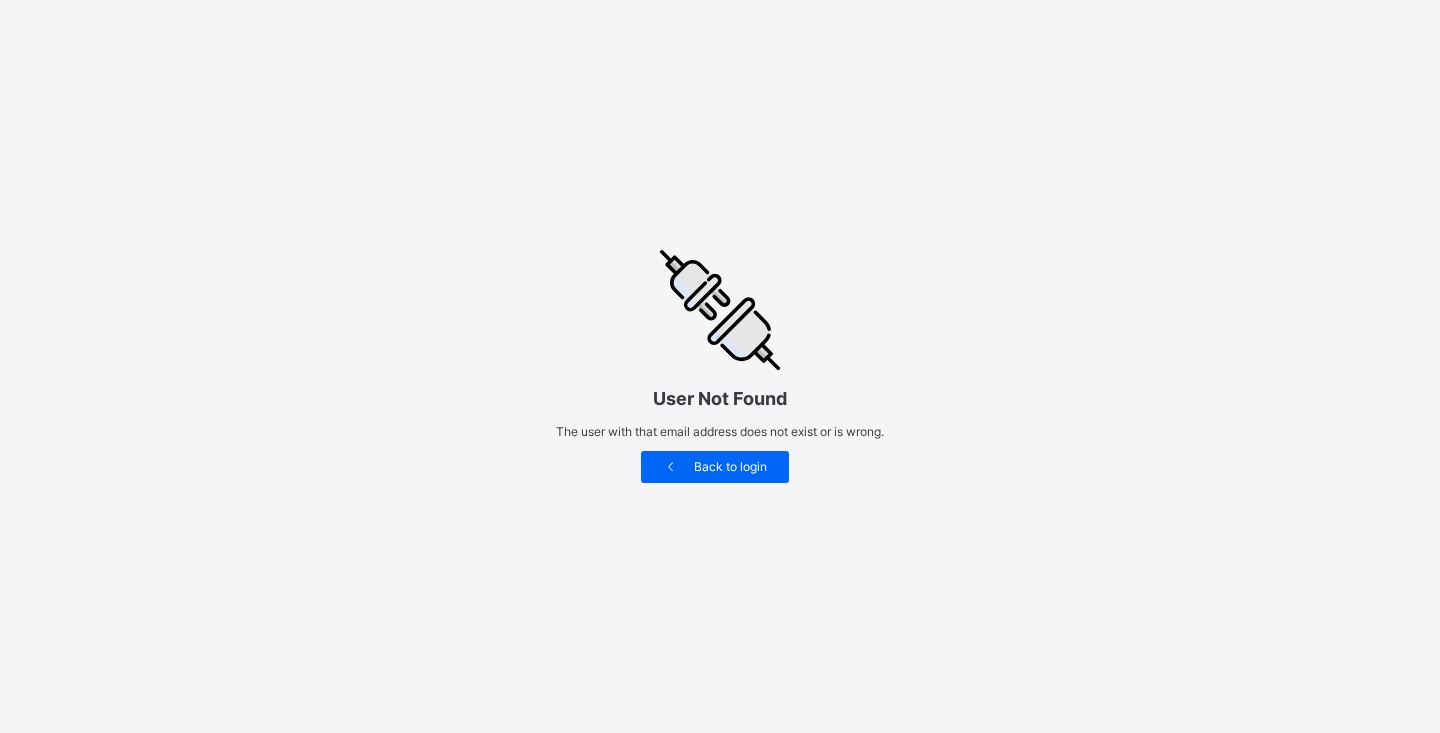 scroll, scrollTop: 0, scrollLeft: 0, axis: both 